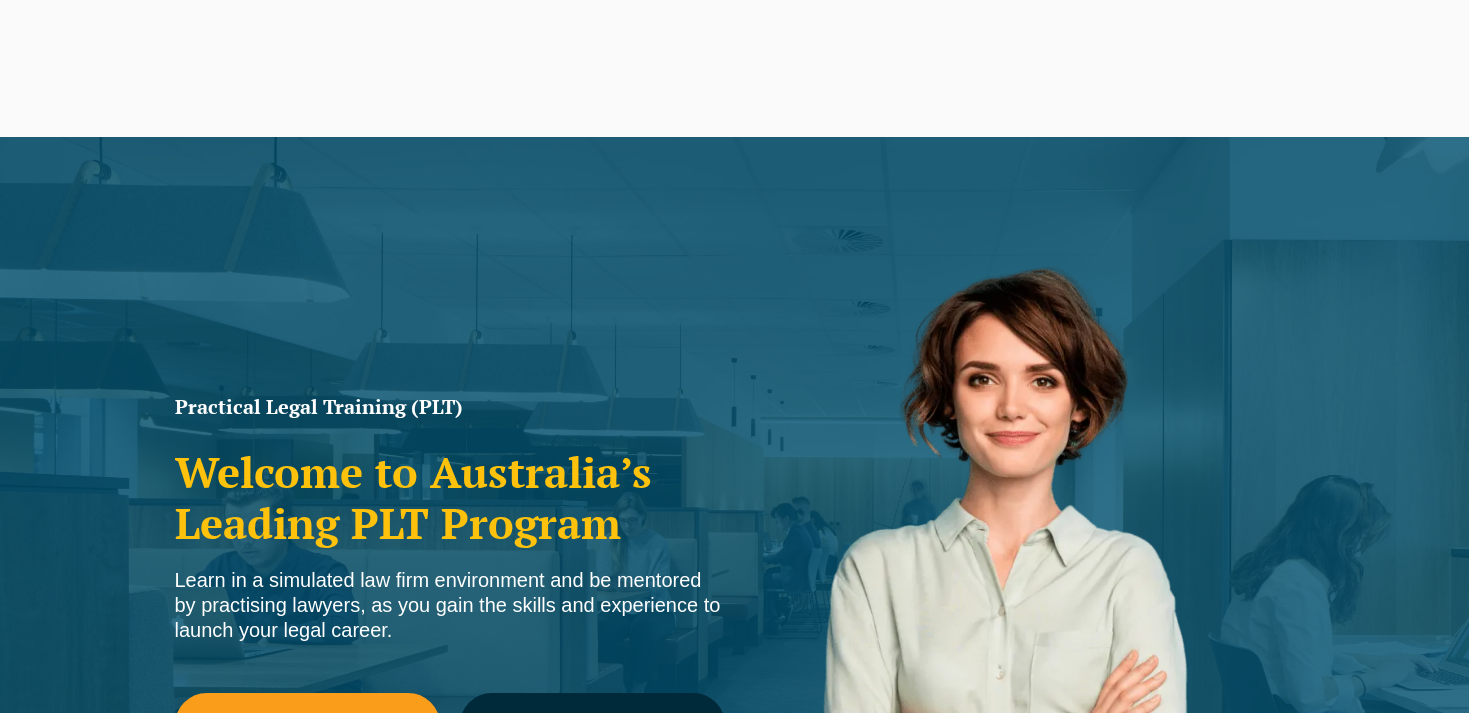 scroll, scrollTop: 302, scrollLeft: 0, axis: vertical 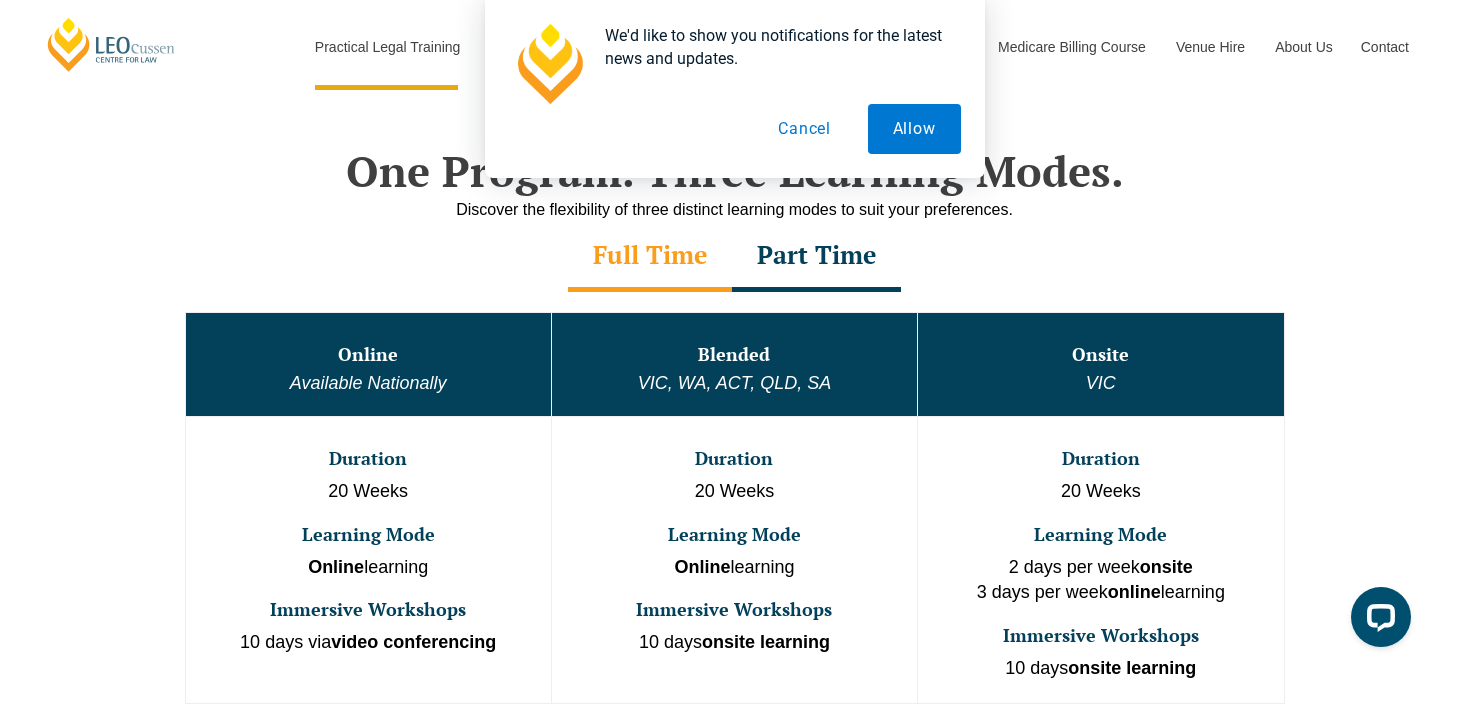 click on "Cancel" at bounding box center (804, 129) 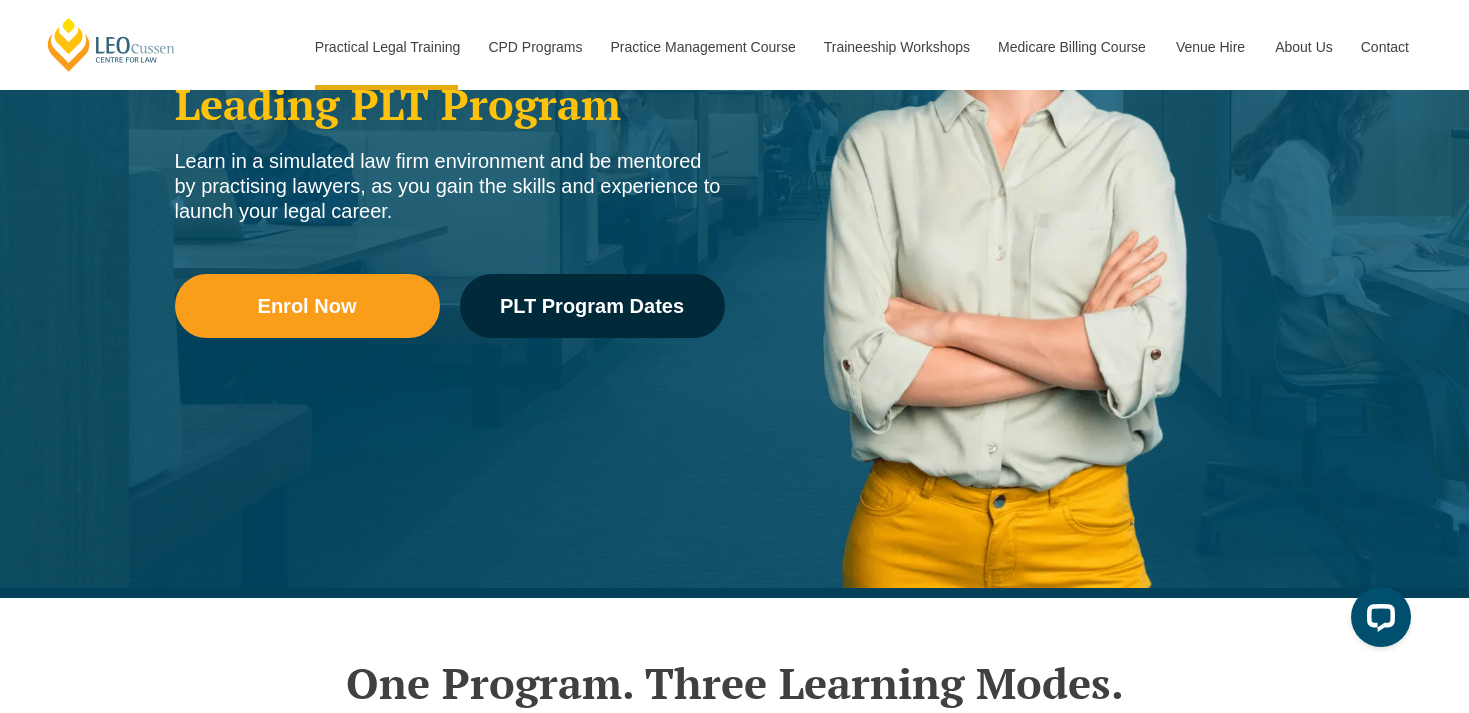 scroll, scrollTop: 341, scrollLeft: 0, axis: vertical 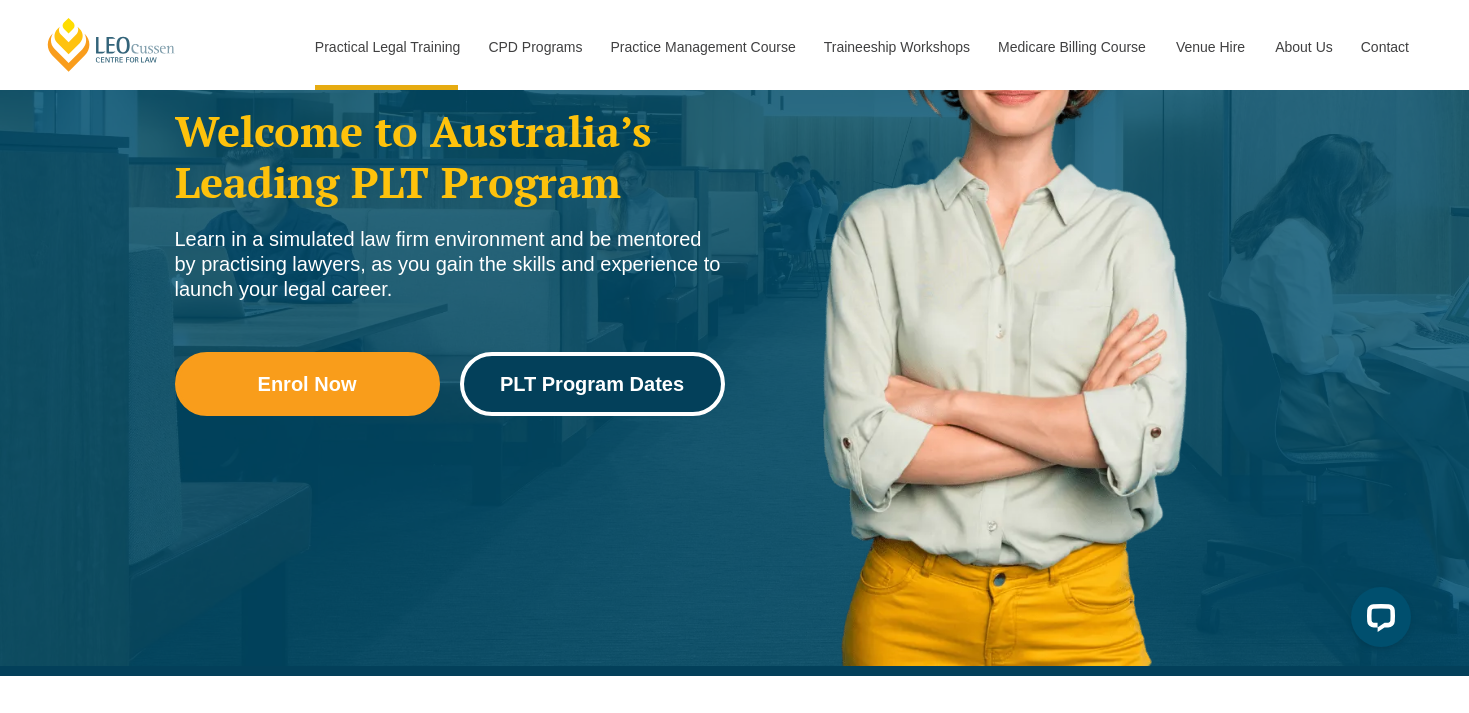 click on "PLT Program Dates" at bounding box center (592, 384) 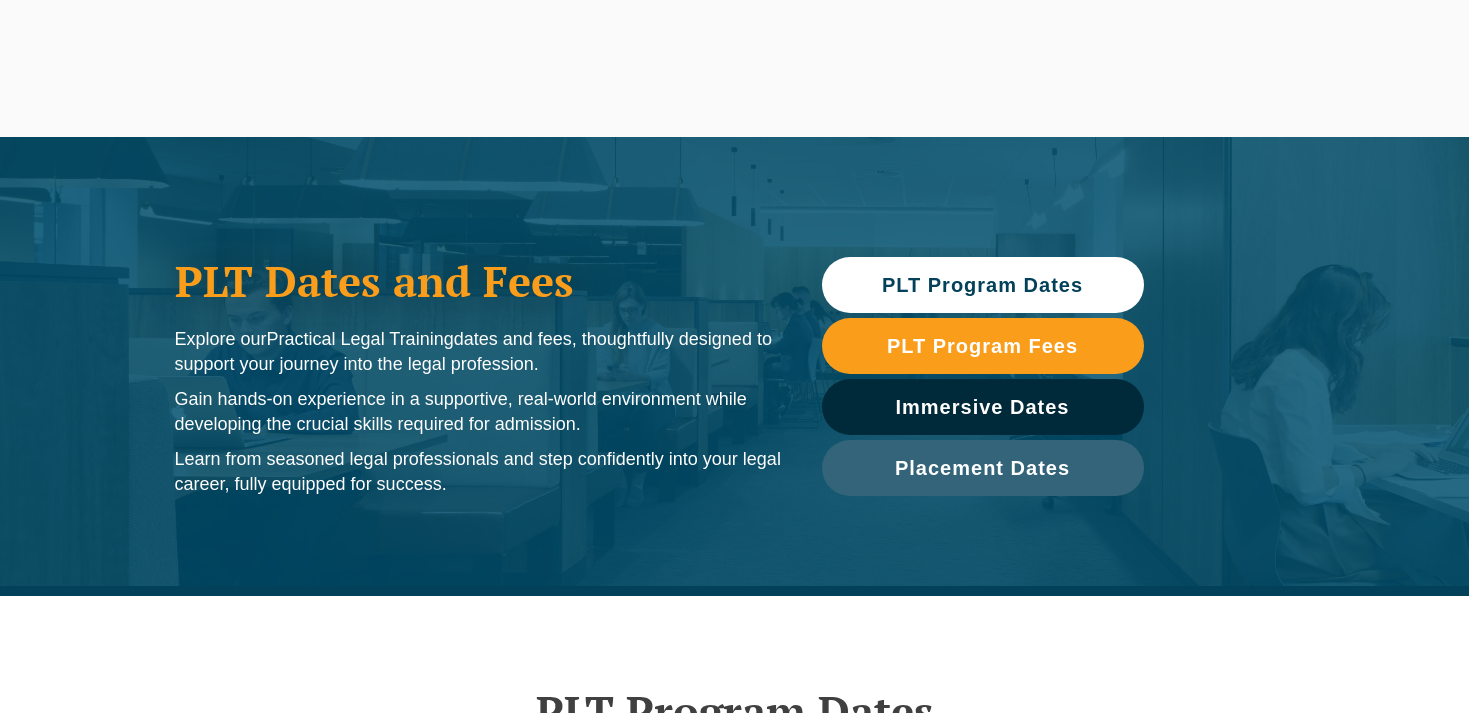 scroll, scrollTop: 0, scrollLeft: 0, axis: both 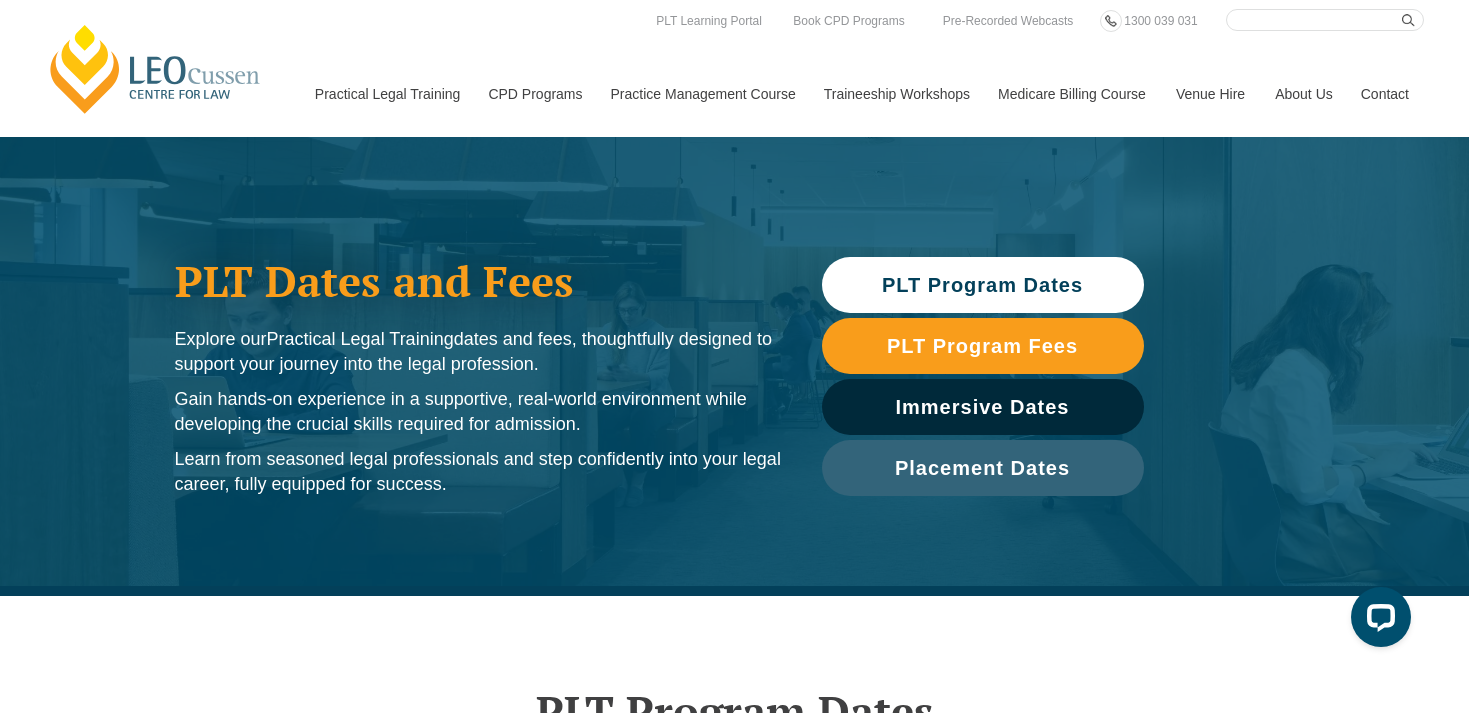 click on "PLT Program Dates" at bounding box center [982, 285] 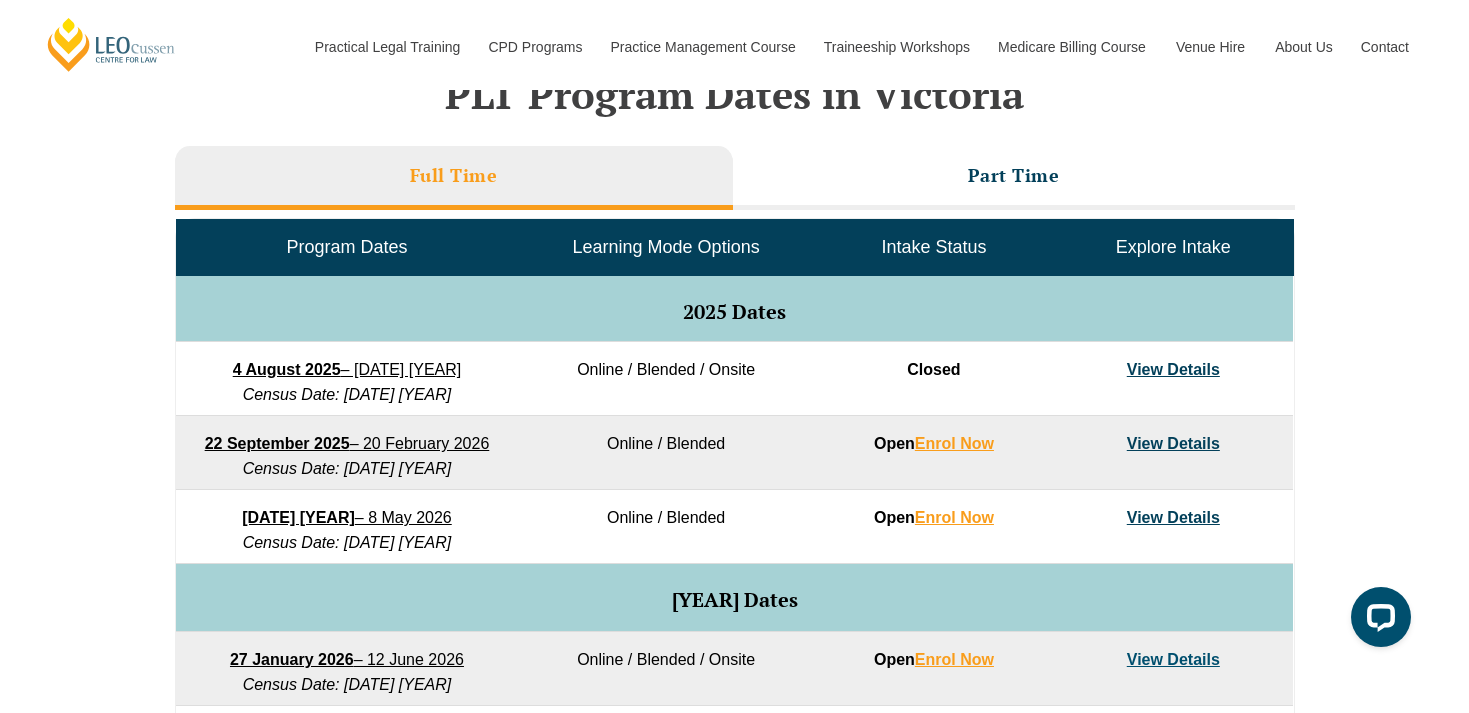 scroll, scrollTop: 855, scrollLeft: 0, axis: vertical 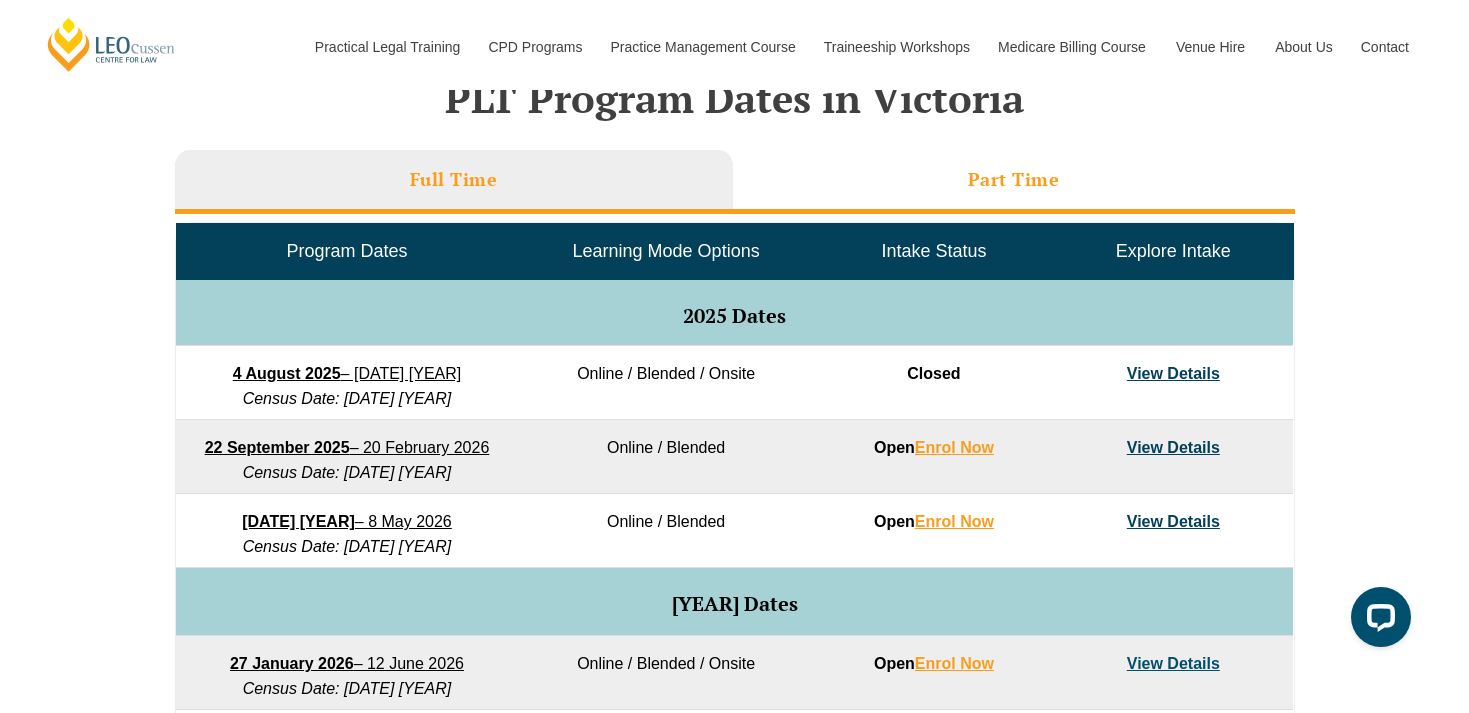 click on "Part Time" at bounding box center [1014, 179] 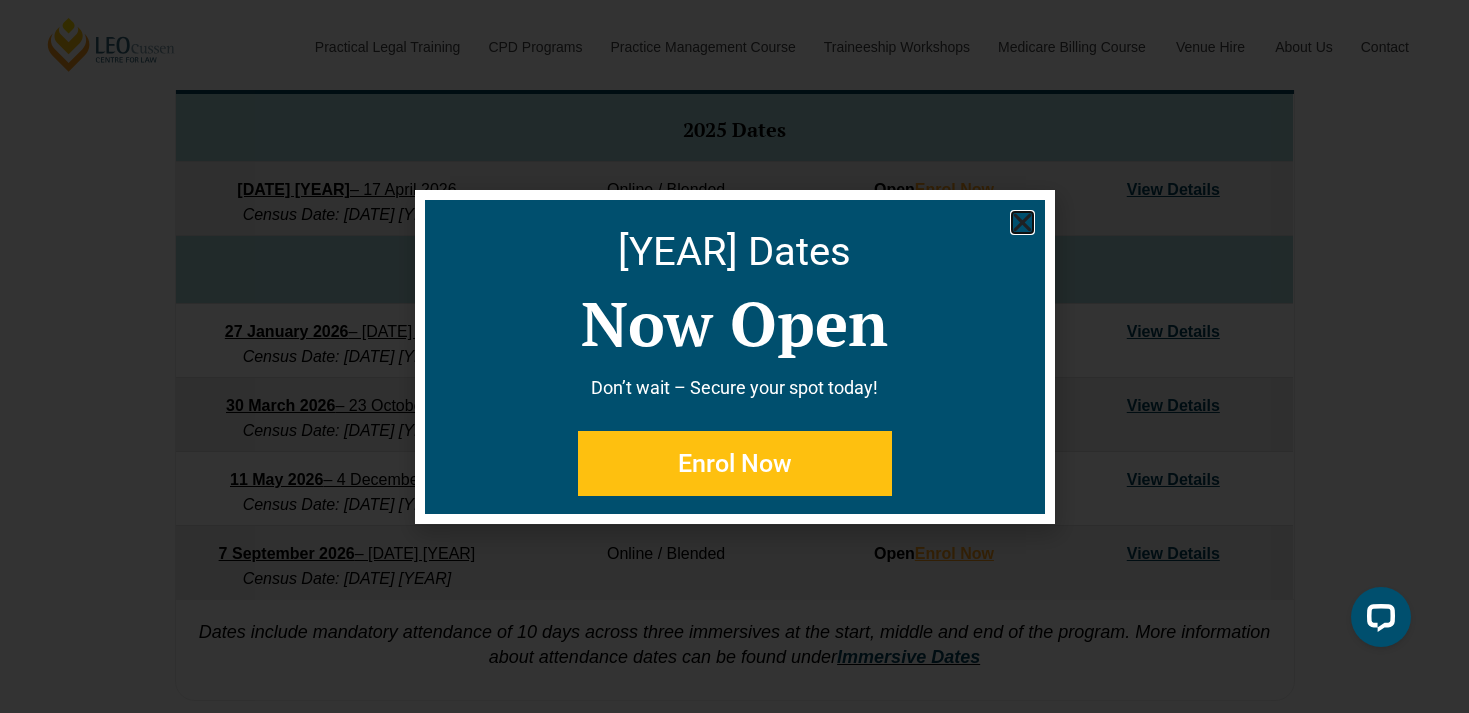 scroll, scrollTop: 1040, scrollLeft: 0, axis: vertical 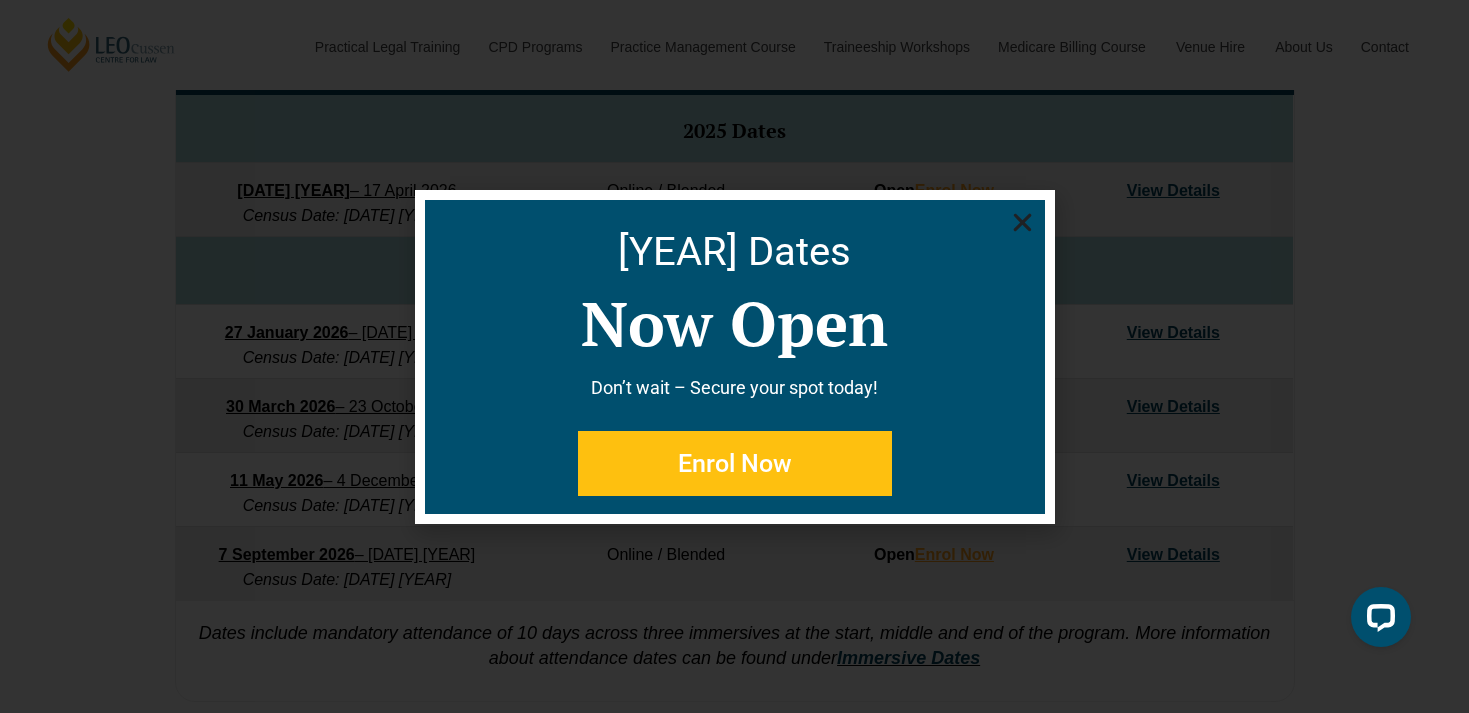 click 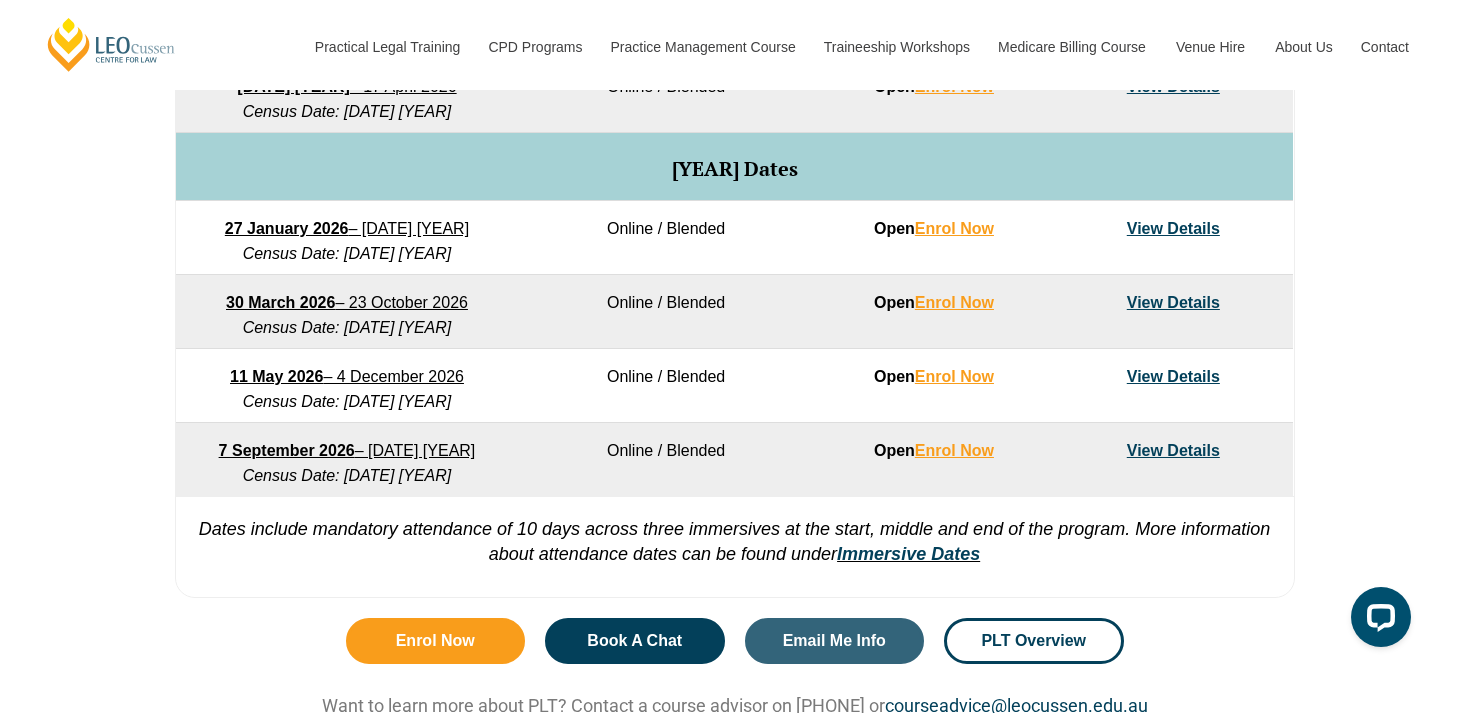 scroll, scrollTop: 1128, scrollLeft: 0, axis: vertical 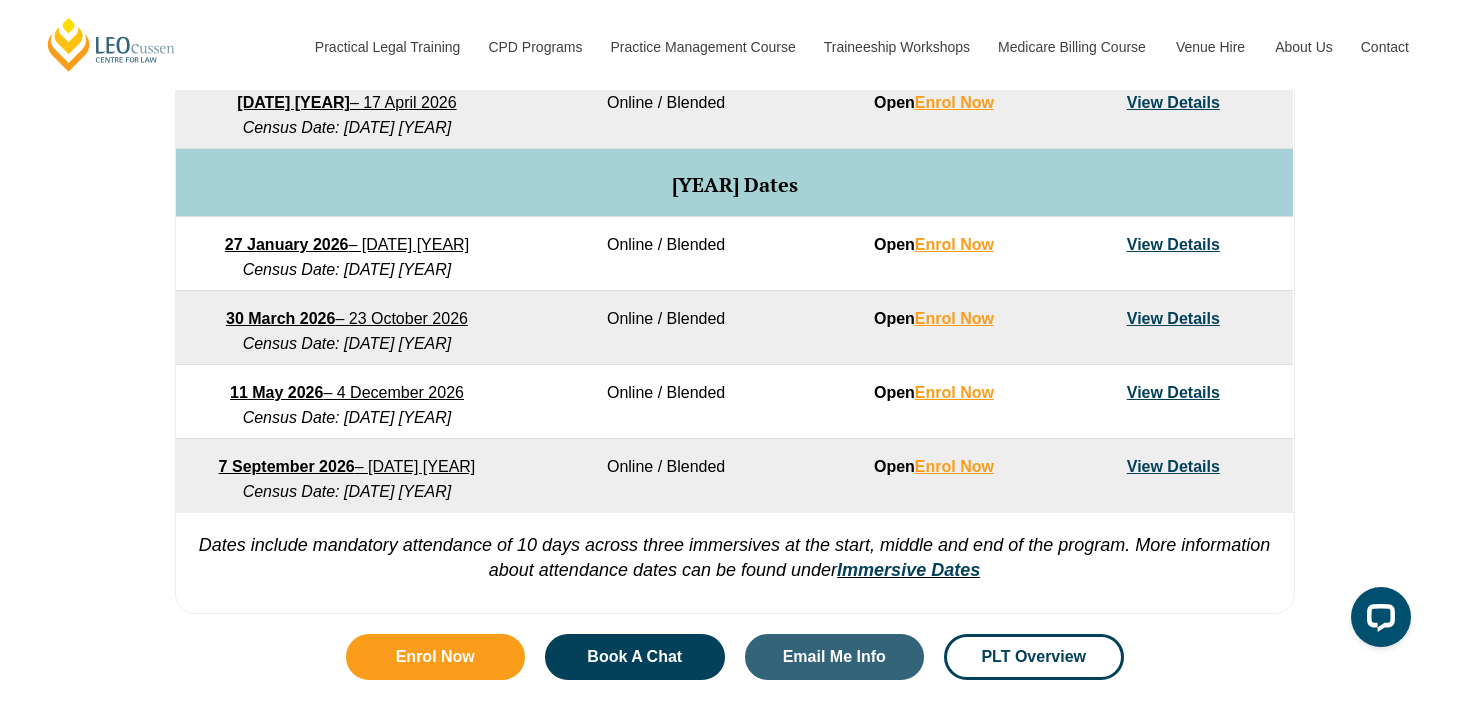 click on "View Details" at bounding box center (1173, 318) 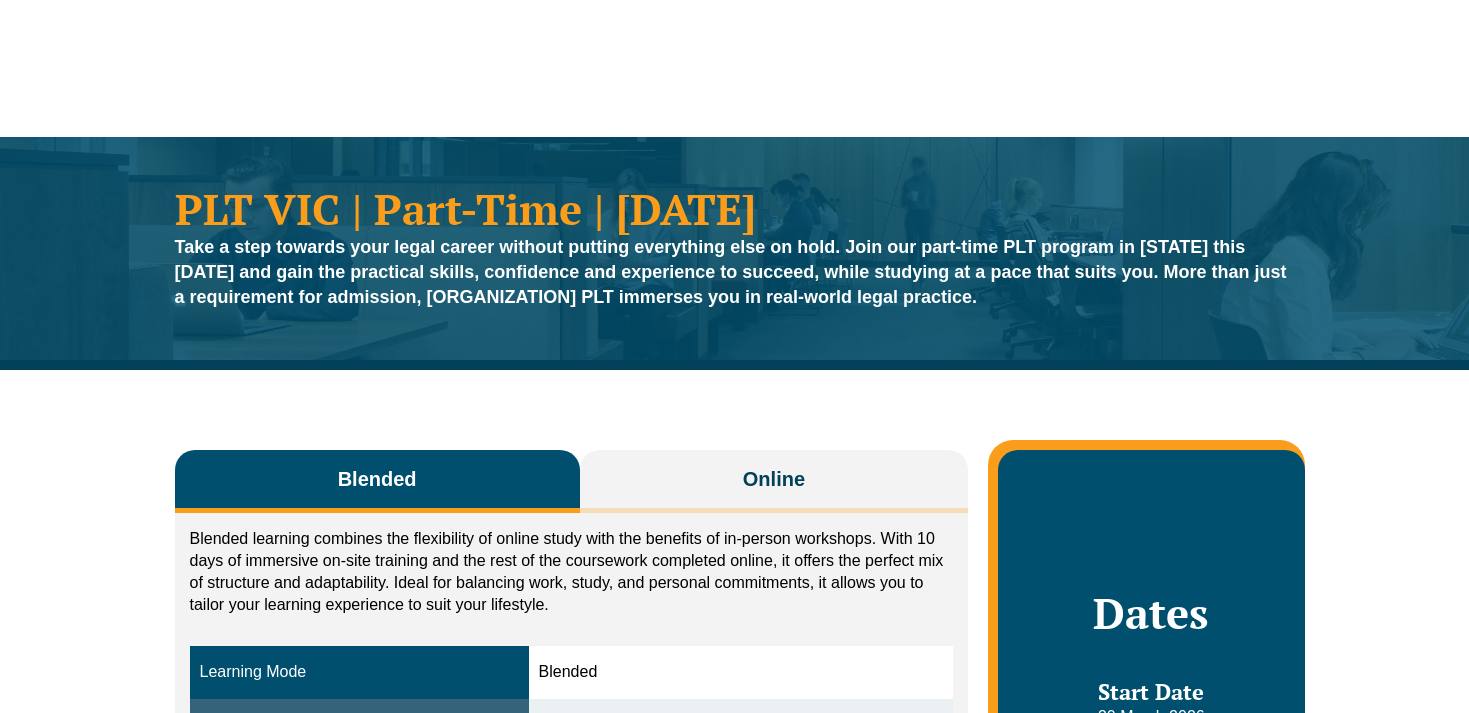 scroll, scrollTop: 0, scrollLeft: 0, axis: both 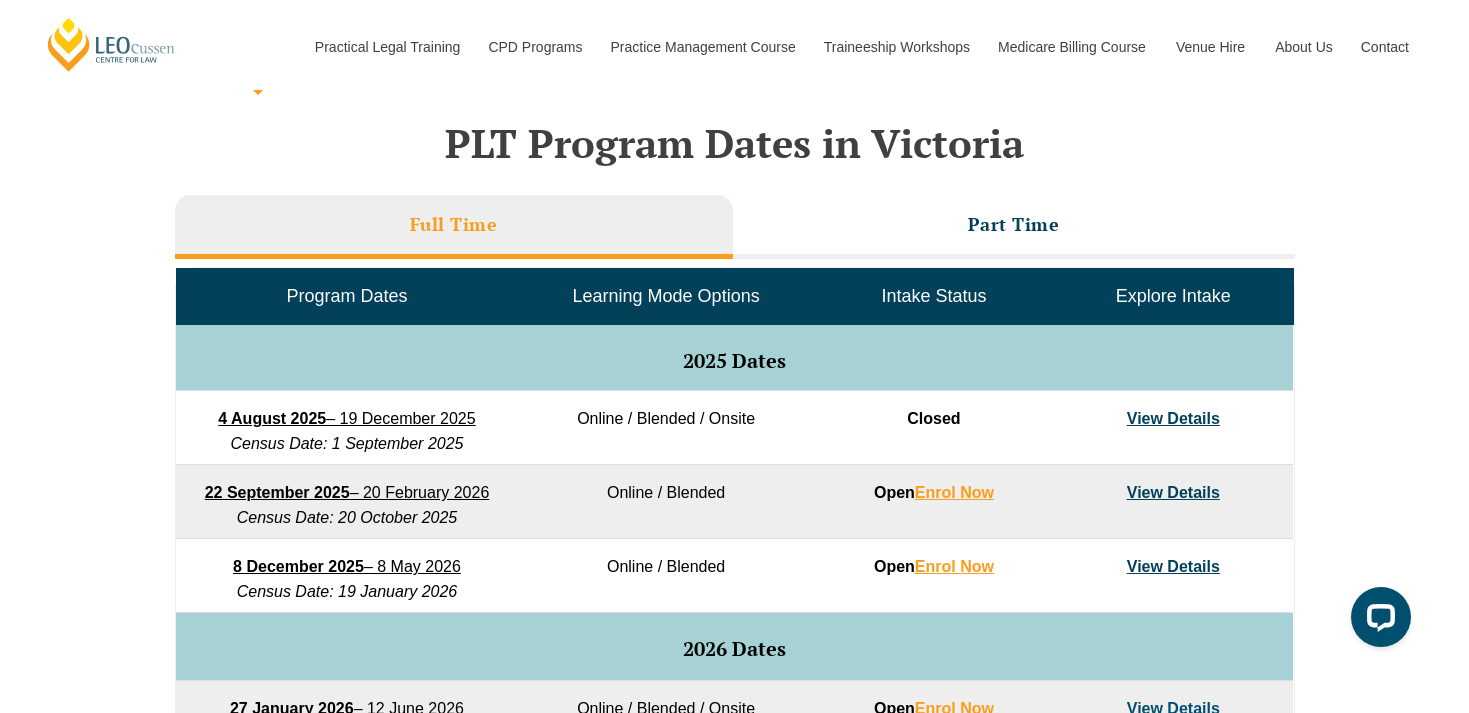 click on "Full Time Part Time Program Dates Learning Mode Options Intake Status Explore Intake 2025 Dates 4 August 2025  – 19 December 2025 Census Date: 1 September 2025 Online / Blended / Onsite Closed View Details 22 September 2025  – 20 February 2026   Census Date: 20 October 2025 Online / Blended Open  Enrol Now View Details 8 December 2025  – 8 May 2026 Census Date: 19 January 2026 Online / Blended Open  Enrol Now   View Details 2026 Dates 27 January 2026  – 12 June 2026   Census Date: 23 February 2026 Online / Blended / Onsite Open  Enrol Now View Details 16 February 2026  – 3 July 2026 Census Date: 16 March 2026 Online / Blended Open  Enrol Now View Details 23 March 2026  – 7 August 2026 Census Date: 20 April 2026 Online / Blended Open  Enrol Now View Details 22 June 2026  – 6 November 2026 Census Date: 20 July 2026 Online / Blended Open  Enrol Now View Details 3 August 2026  – 18 December 2026 Census Date: 31 August 2026 Online / Blended / Onsite Open  Enrol Now View Details 21 September 2026" at bounding box center (735, 747) 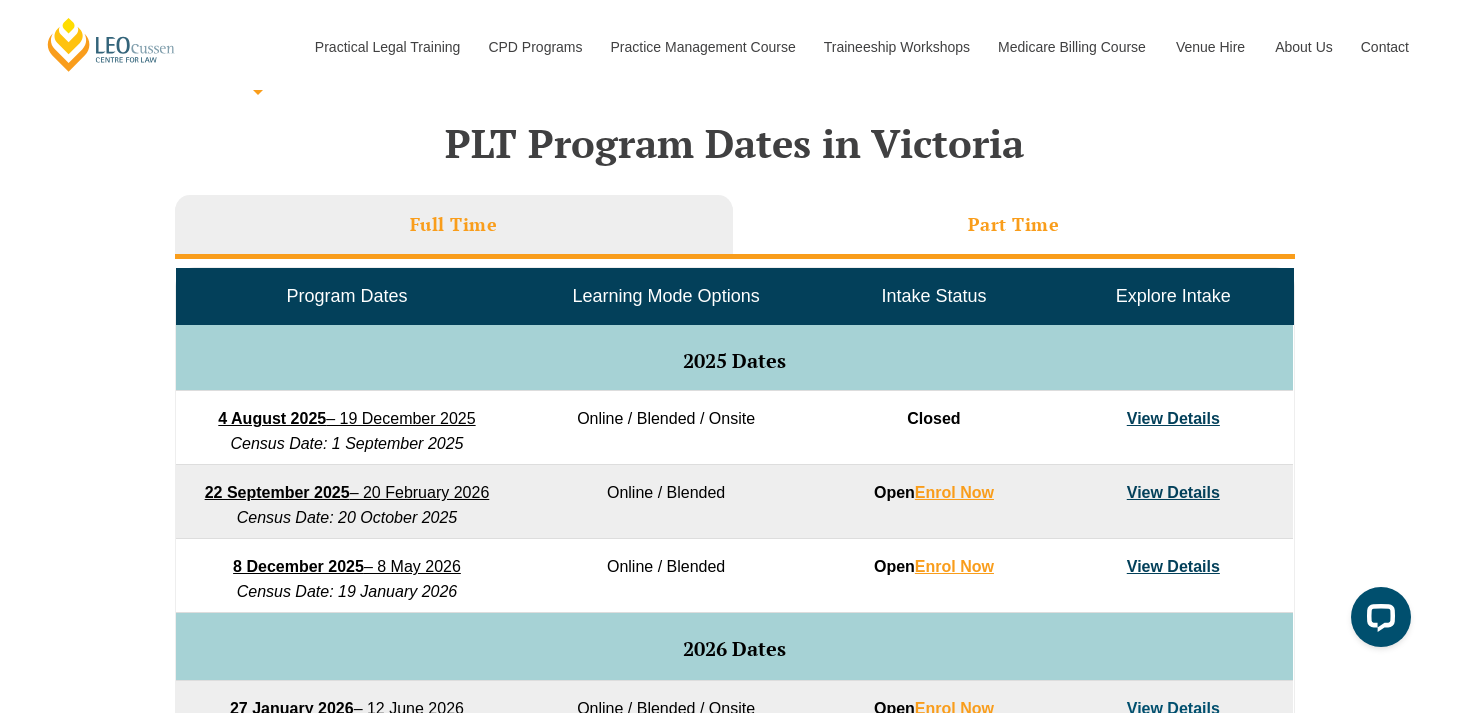 click on "Part Time" at bounding box center (1014, 224) 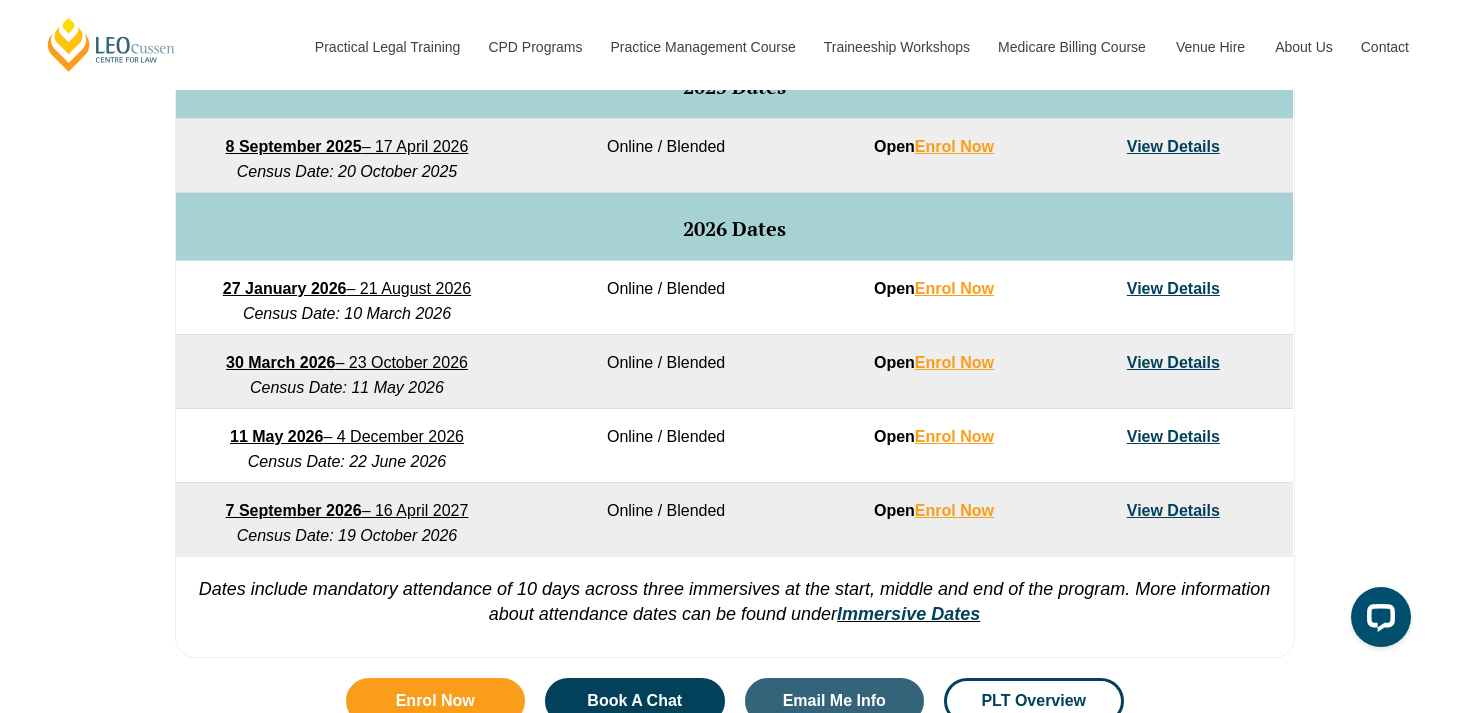 scroll, scrollTop: 1076, scrollLeft: 0, axis: vertical 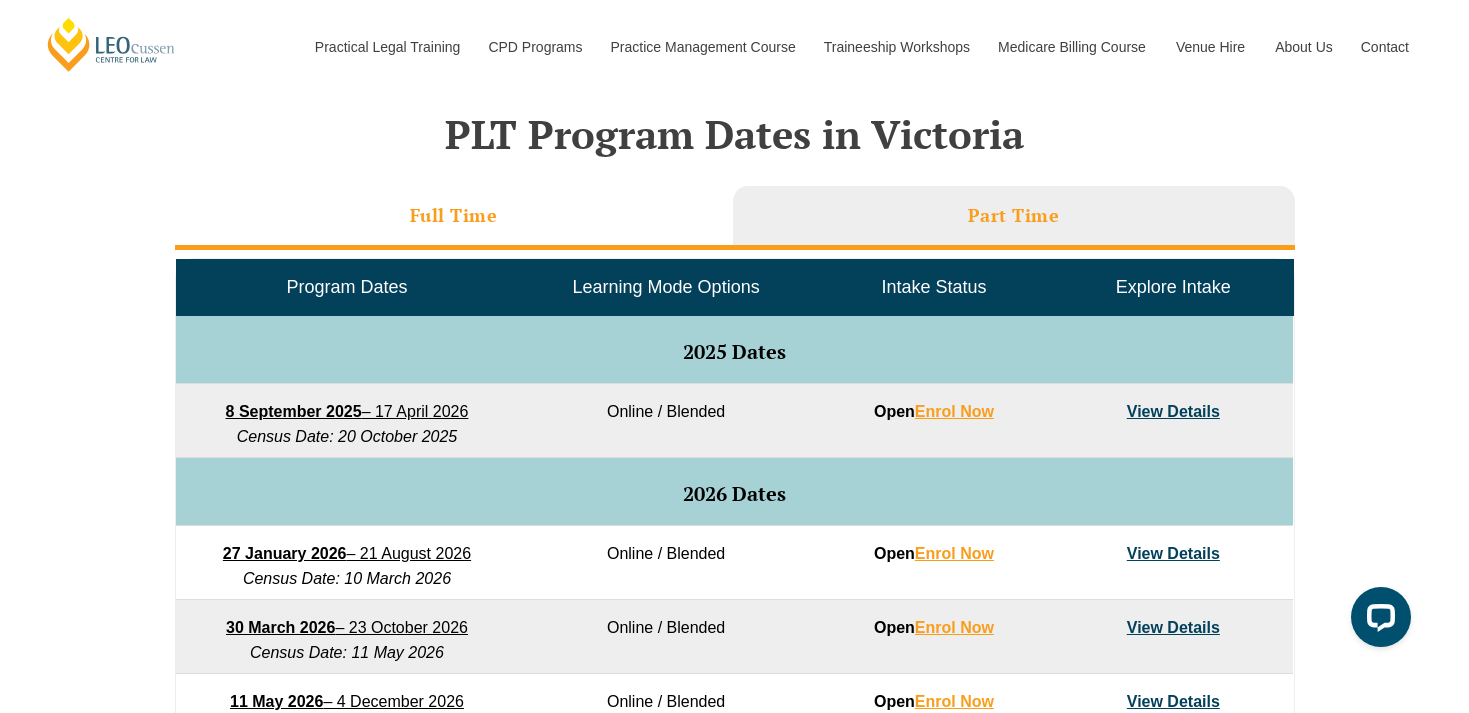 click on "Full Time" at bounding box center [454, 215] 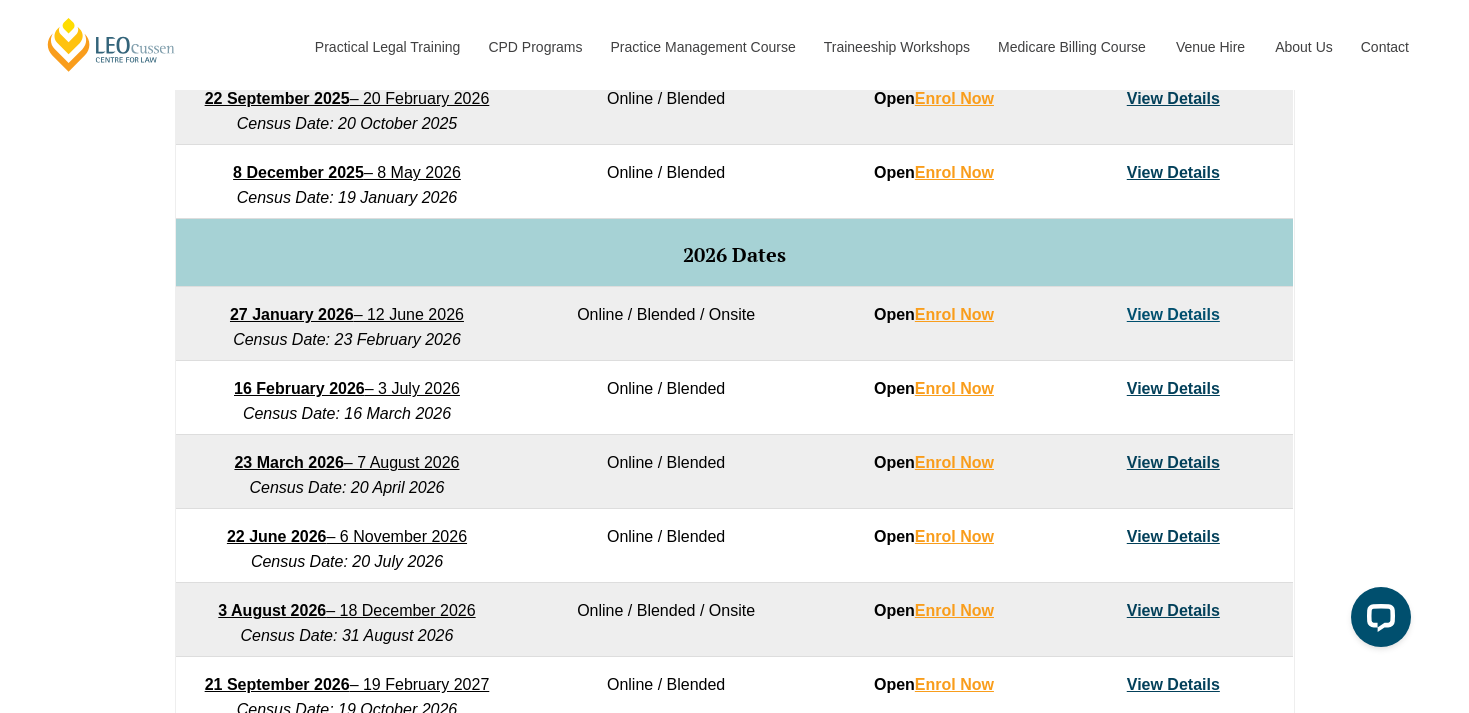 scroll, scrollTop: 1211, scrollLeft: 0, axis: vertical 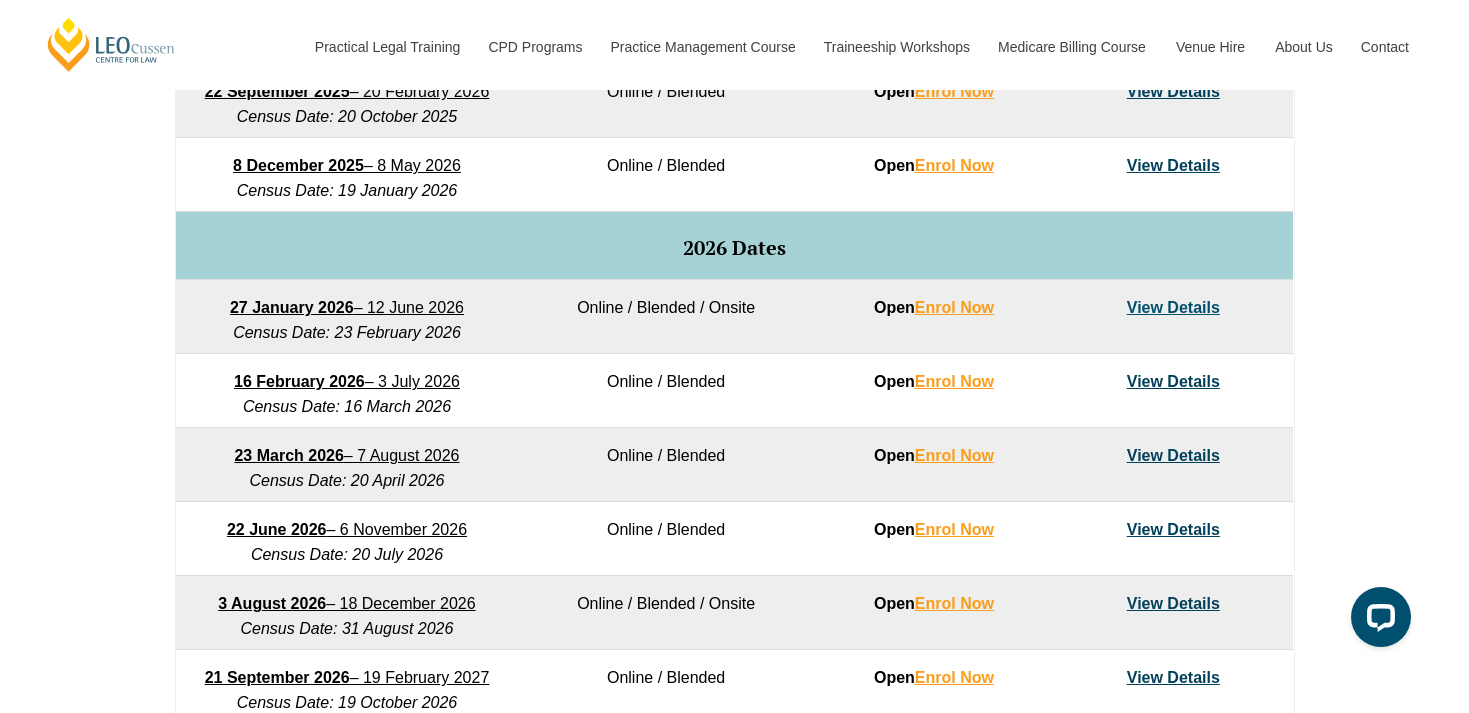 click on "View Details" at bounding box center (1173, 529) 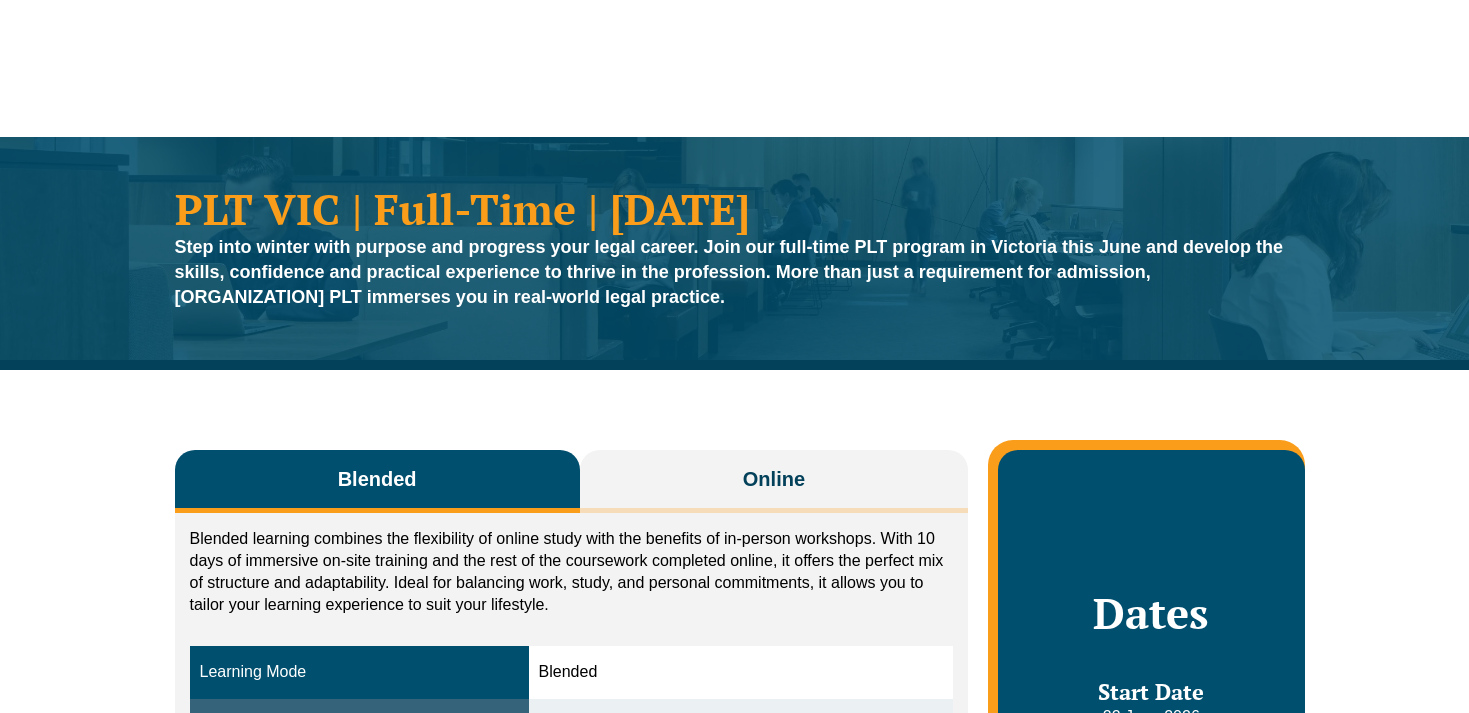 scroll, scrollTop: 0, scrollLeft: 0, axis: both 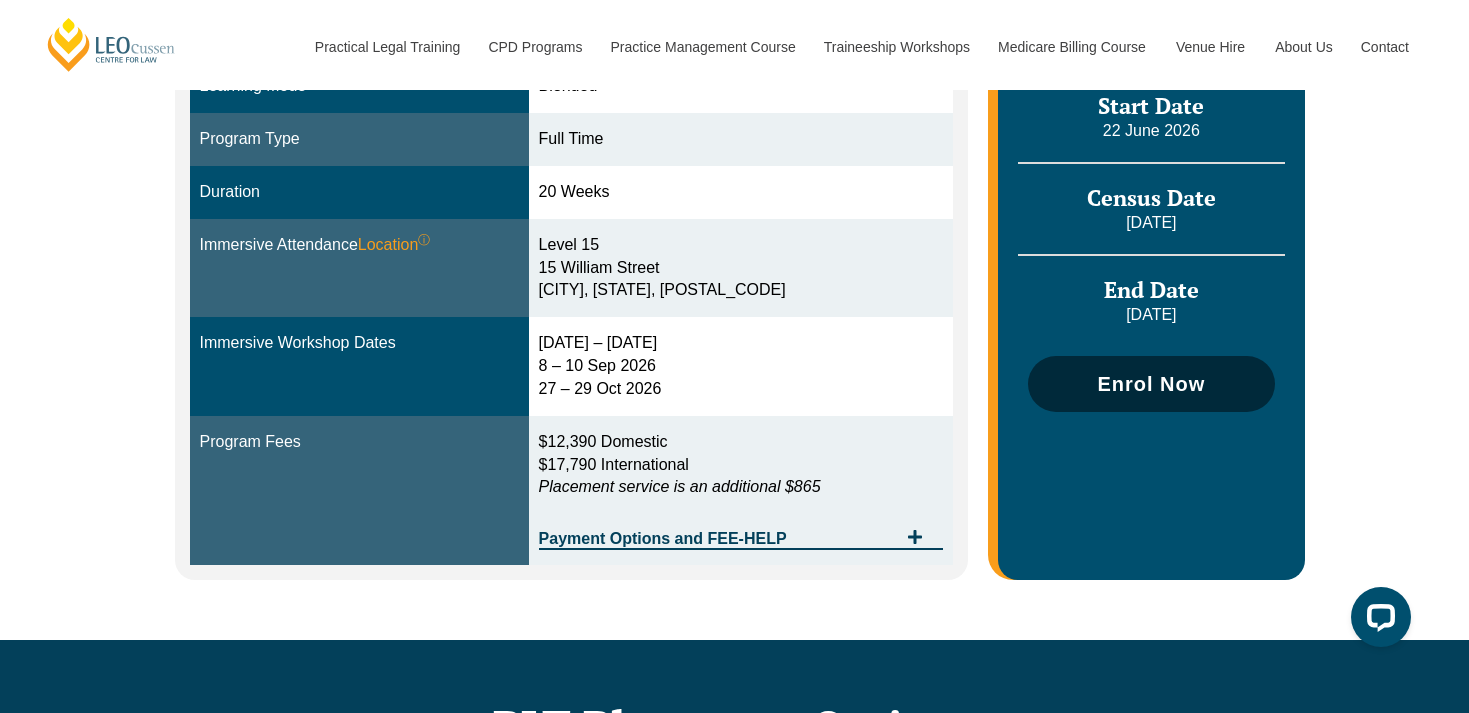 click on "Enrol Now" at bounding box center [1151, 384] 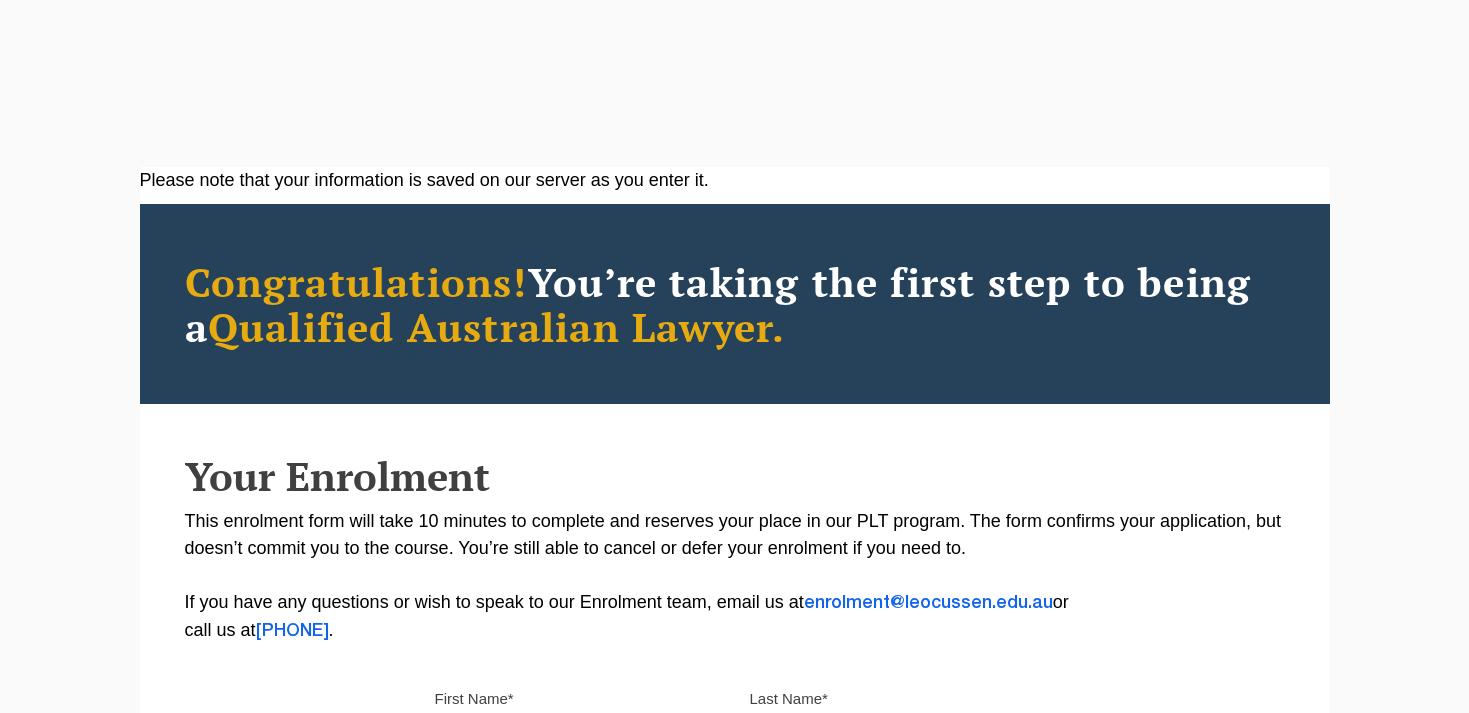 scroll, scrollTop: 0, scrollLeft: 0, axis: both 